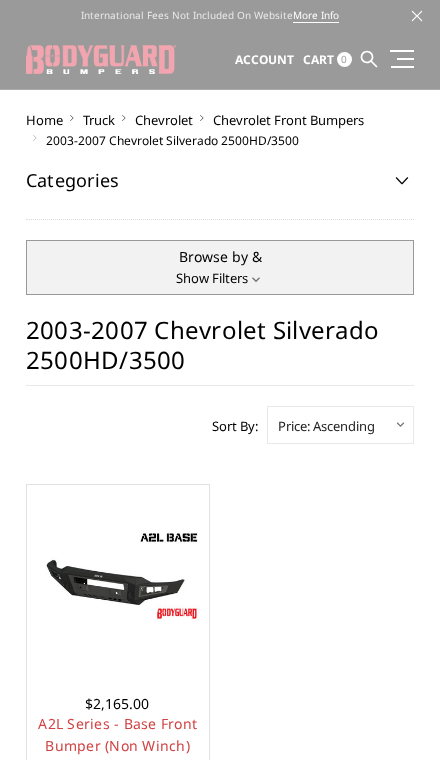 scroll, scrollTop: 0, scrollLeft: 0, axis: both 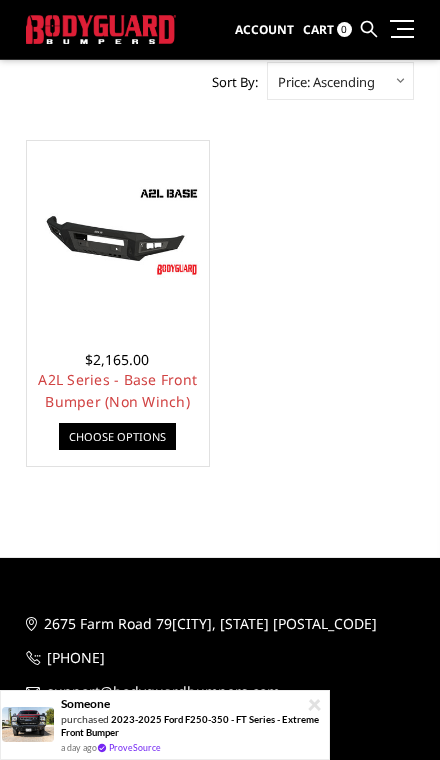 click on "A2L Series - Base Front Bumper (Non Winch)" at bounding box center (117, 390) 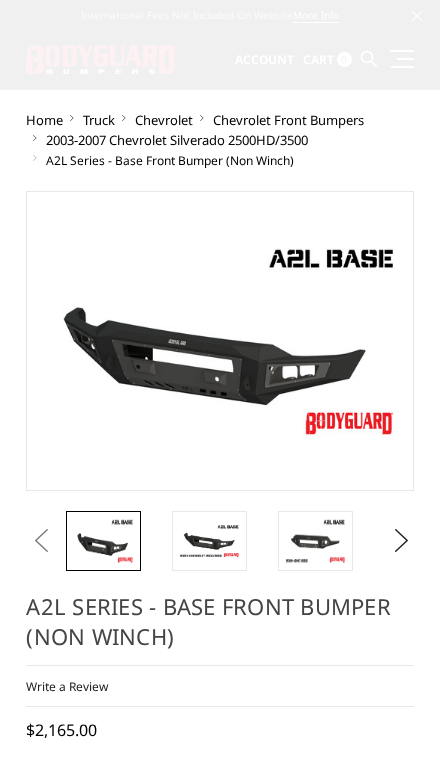 scroll, scrollTop: 0, scrollLeft: 0, axis: both 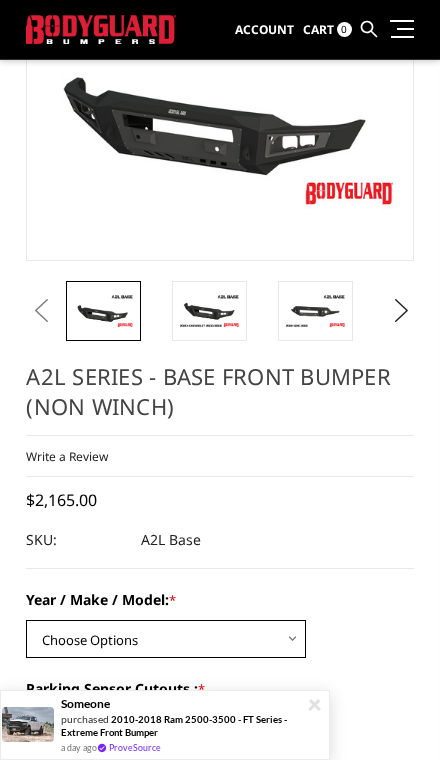 click on "Choose Options
Chevrolet 15-19  2500 / 3500
Chevrolet 19-21  1500
Chevrolet 15-20  Colorado (Does NOT fit ZR2)
Chevrolet 03-07  2500 / 3500
Ford 17-22  F250 / F350
Ford 17-22  F450 / F550
Ford 11-16 F250/F350
Ford 15-17  F150
GMC 20-23  2500 / 3500
GMC 15-19  2500 / 3500
GMC 19-21  1500
GMC 08-13  1500
Ram 19-24  4500 / 5500
Ram 10-18  2500 / 3500
Ram 19-24  1500 (6 lug new body style)" at bounding box center (166, 639) 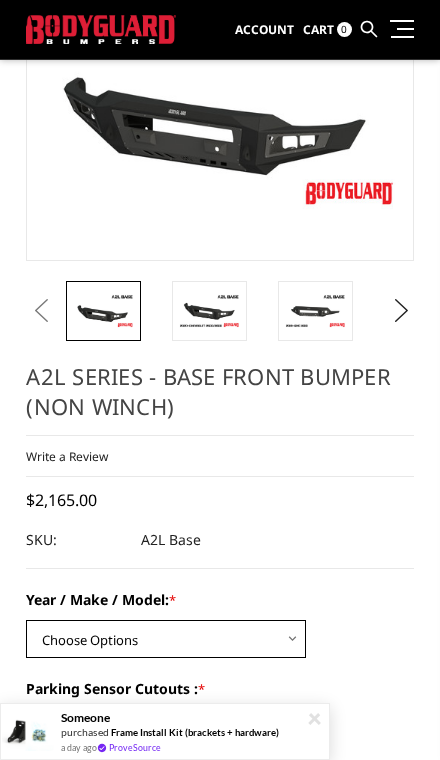 select on "4292" 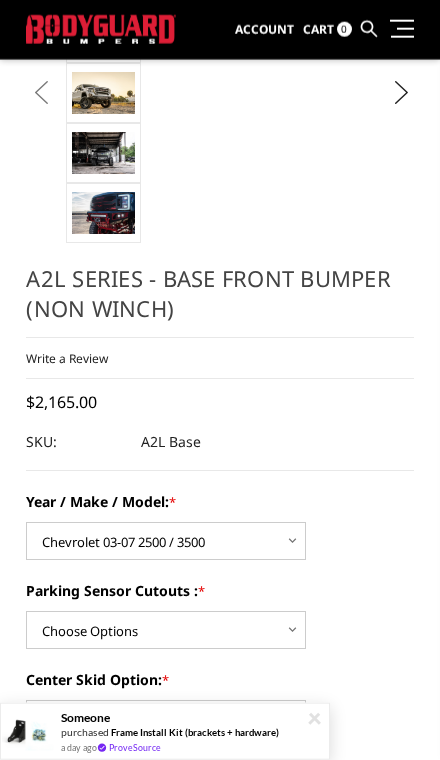 scroll, scrollTop: 520, scrollLeft: 0, axis: vertical 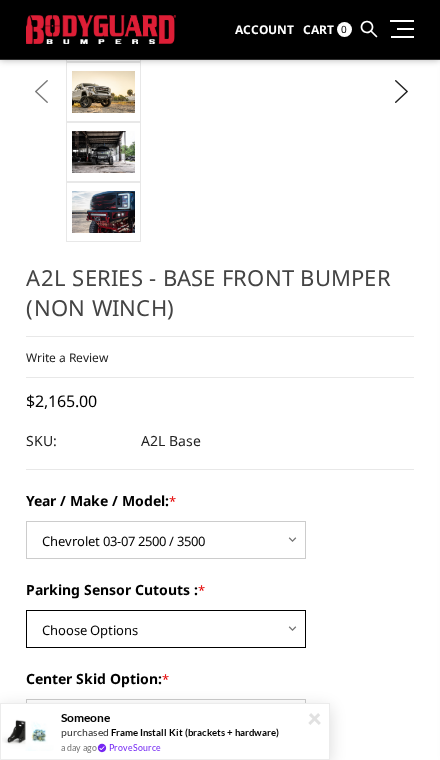 click on "Choose Options
Yes - I have front parking sensors
No - I do NOT have parking sensors" at bounding box center (166, 629) 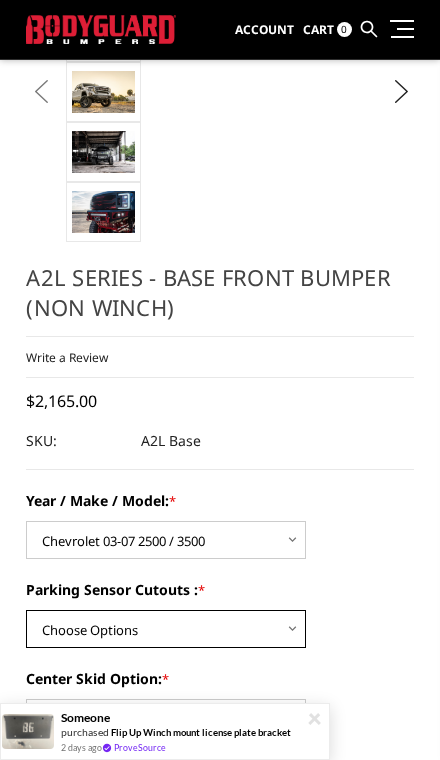 select on "4288" 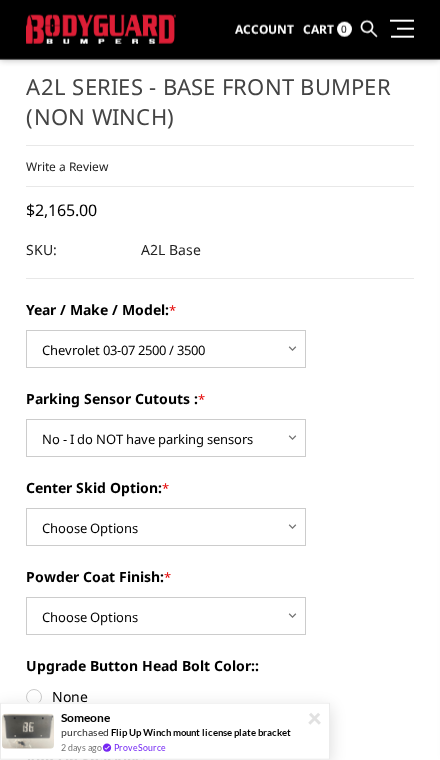 scroll, scrollTop: 711, scrollLeft: 0, axis: vertical 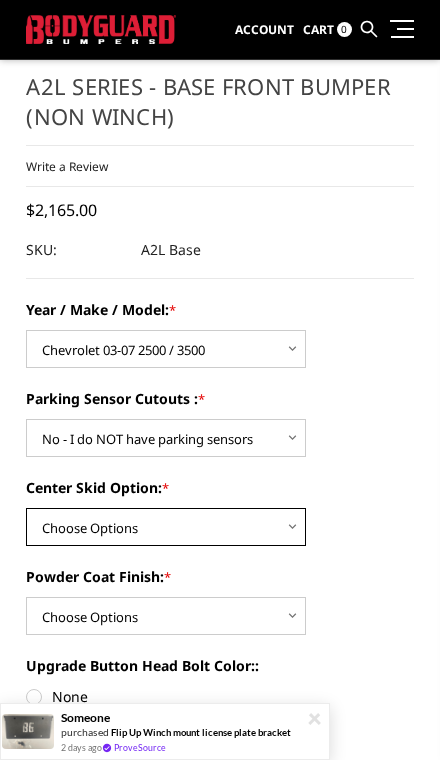 click on "Choose Options
Single Light Bar Cutout" at bounding box center (166, 527) 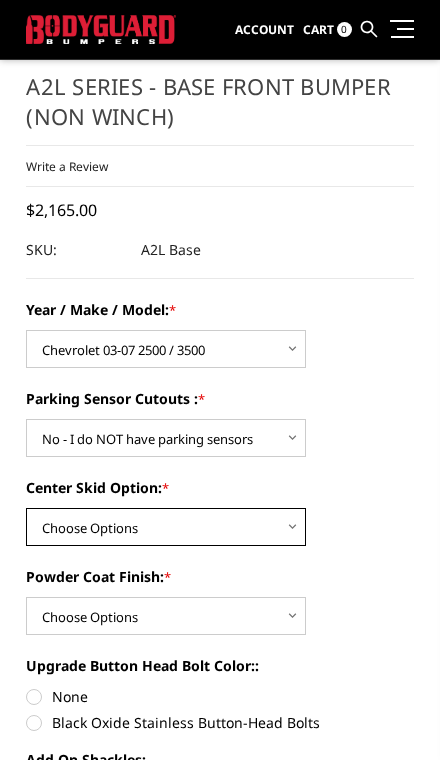 select on "4304" 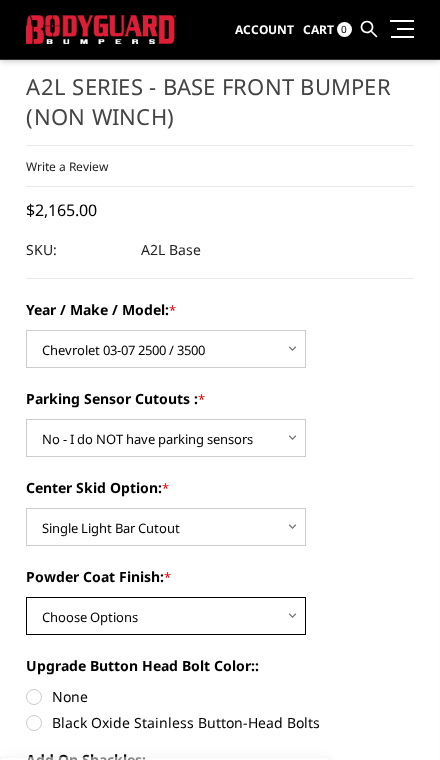 click on "Choose Options
Bare metal (included)
Texture Black Powder Coat" at bounding box center [166, 616] 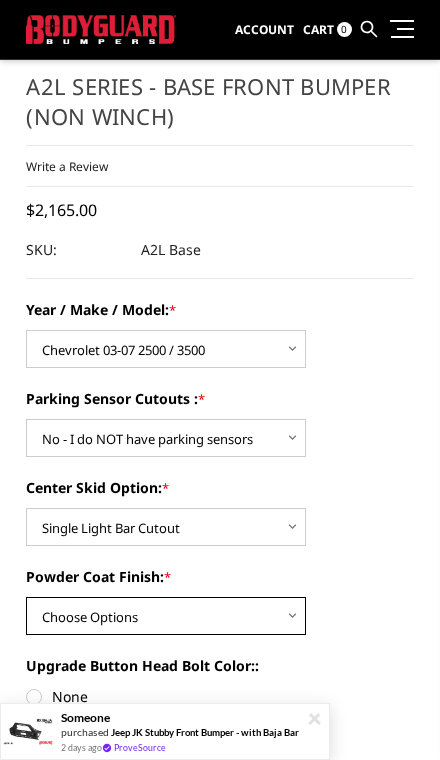 select on "4286" 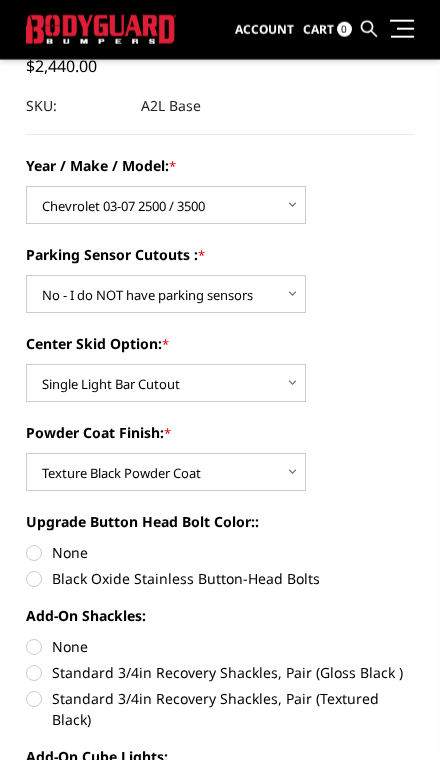 scroll, scrollTop: 856, scrollLeft: 0, axis: vertical 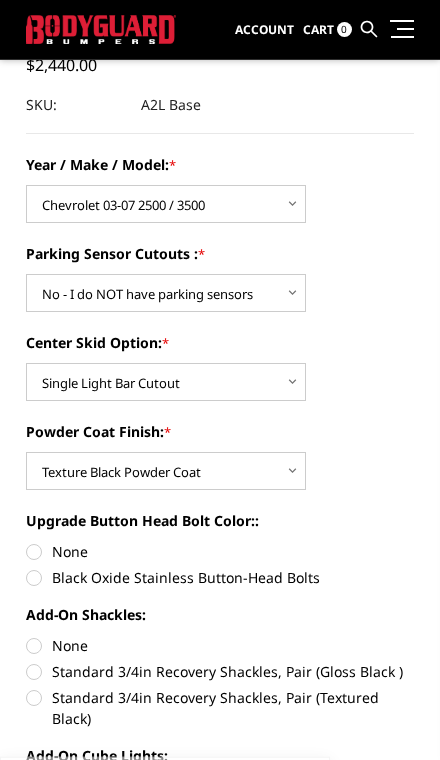 click on "Black Oxide Stainless Button-Head Bolts" at bounding box center [219, 577] 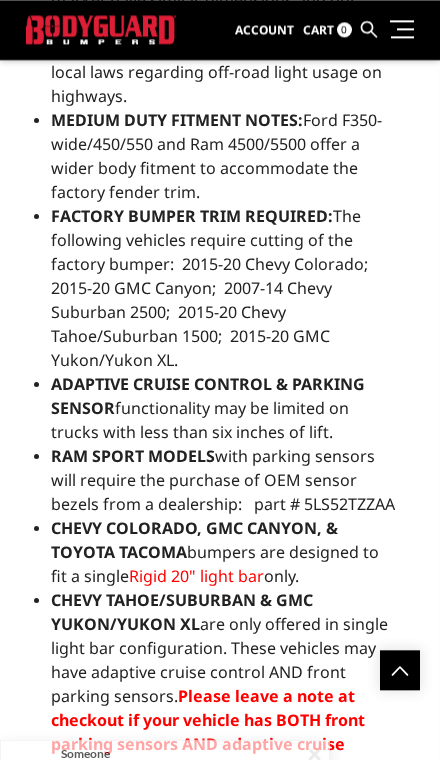 scroll, scrollTop: 2776, scrollLeft: 0, axis: vertical 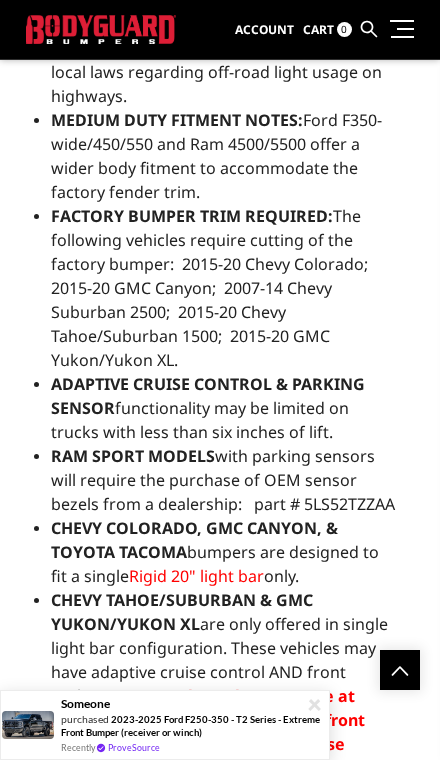 click at bounding box center [400, 28] 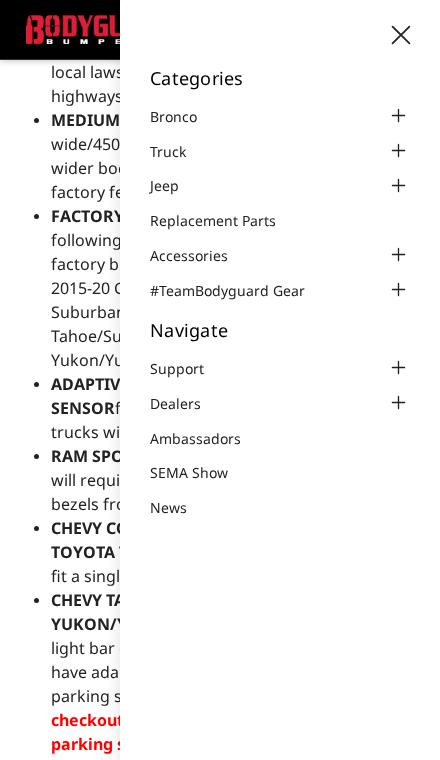 click on "Truck" at bounding box center [180, 151] 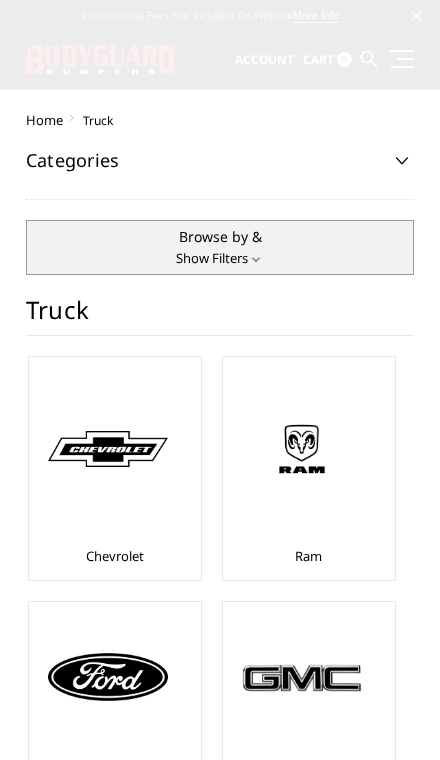 scroll, scrollTop: 0, scrollLeft: 0, axis: both 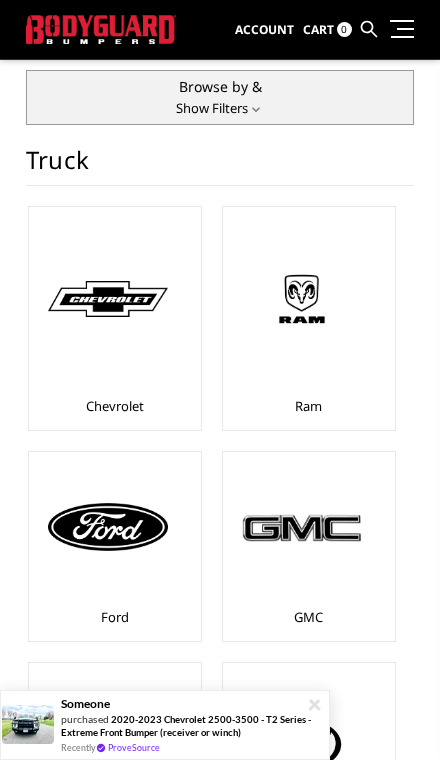 click on "Chevrolet" at bounding box center [115, 318] 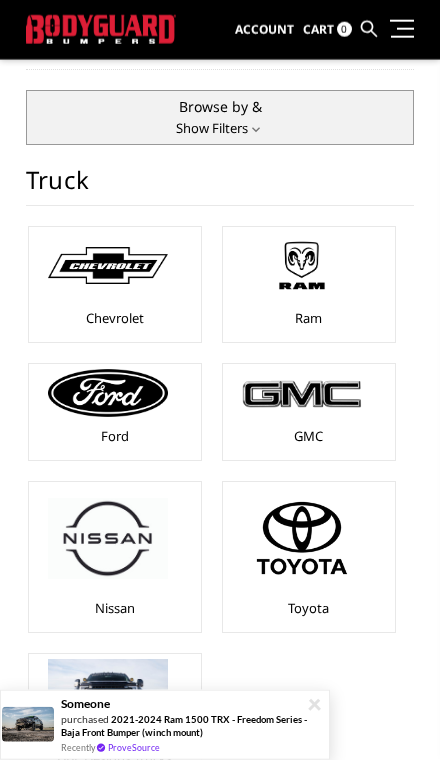 scroll, scrollTop: 81, scrollLeft: 0, axis: vertical 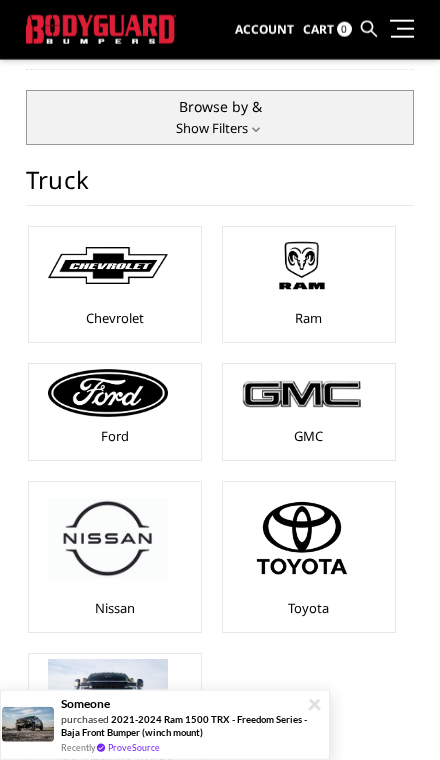 click at bounding box center (108, 265) 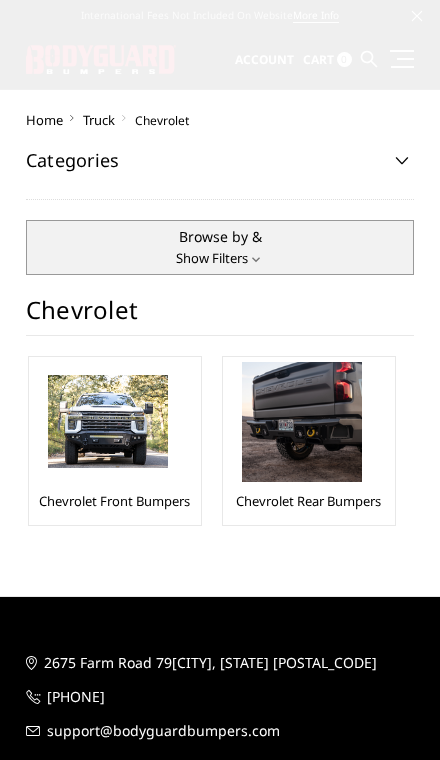 scroll, scrollTop: 0, scrollLeft: 0, axis: both 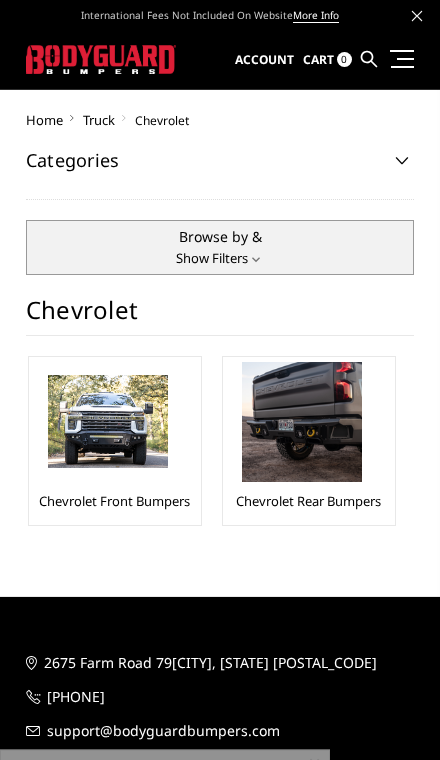 click on "Browse by  &
Hide Filters
Show Filters" at bounding box center (220, 247) 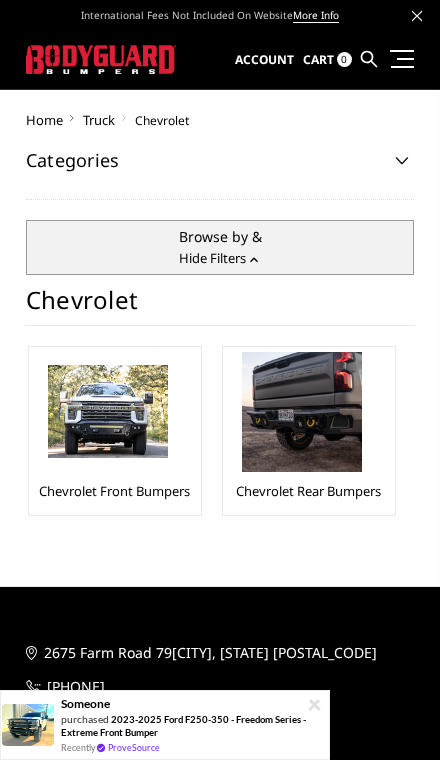 click on "Browse by  &" at bounding box center (220, 236) 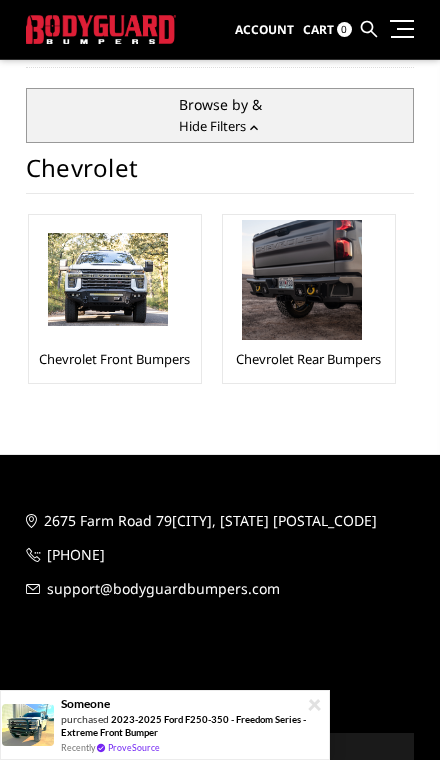 scroll, scrollTop: 75, scrollLeft: 0, axis: vertical 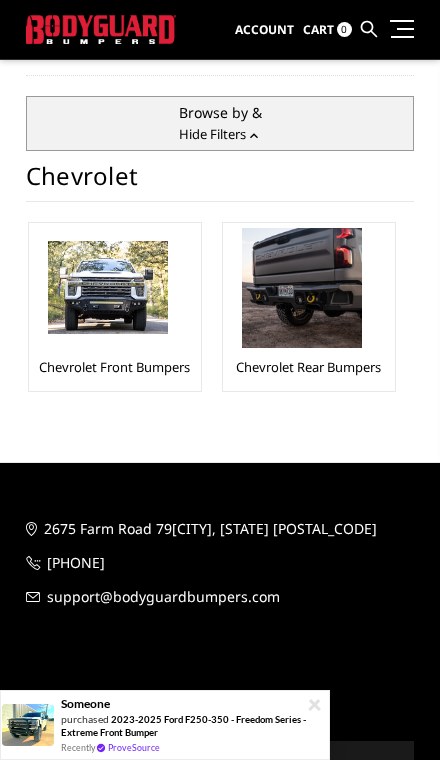 click at bounding box center (108, 287) 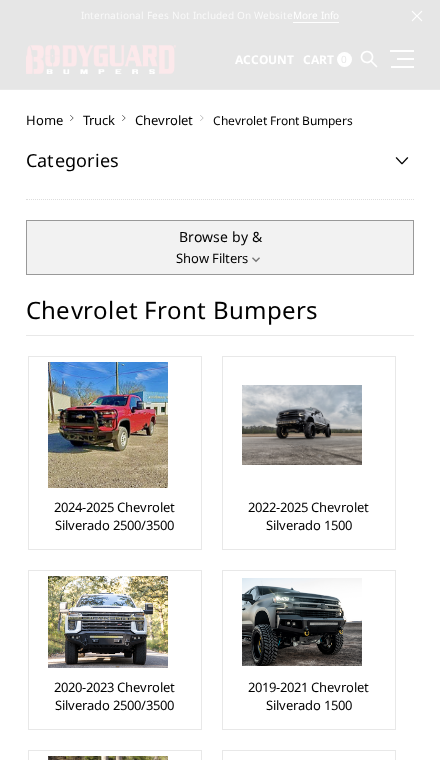 scroll, scrollTop: 0, scrollLeft: 0, axis: both 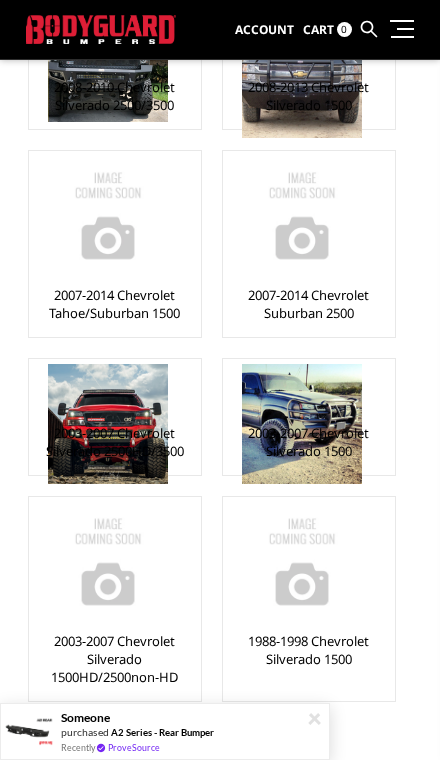 click at bounding box center [108, 424] 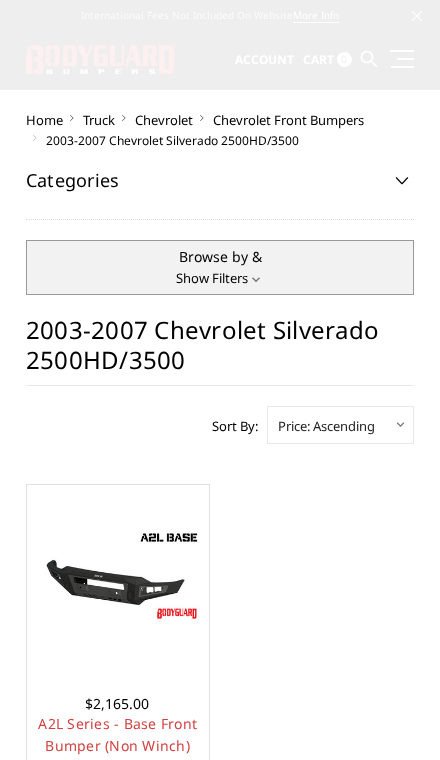 scroll, scrollTop: 0, scrollLeft: 0, axis: both 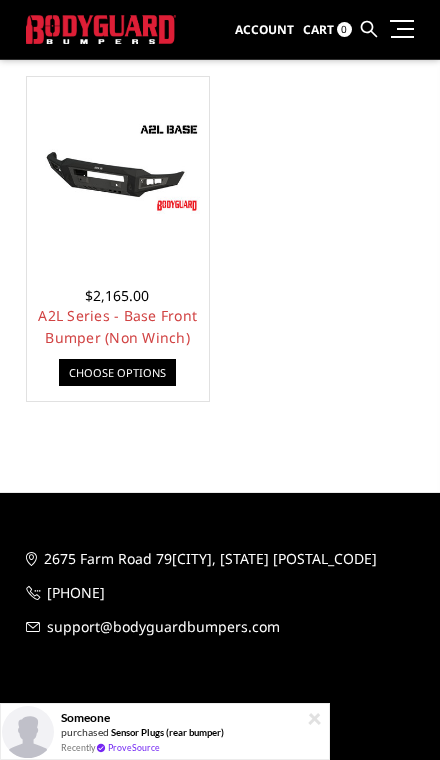 click on "Choose Options" at bounding box center (117, 372) 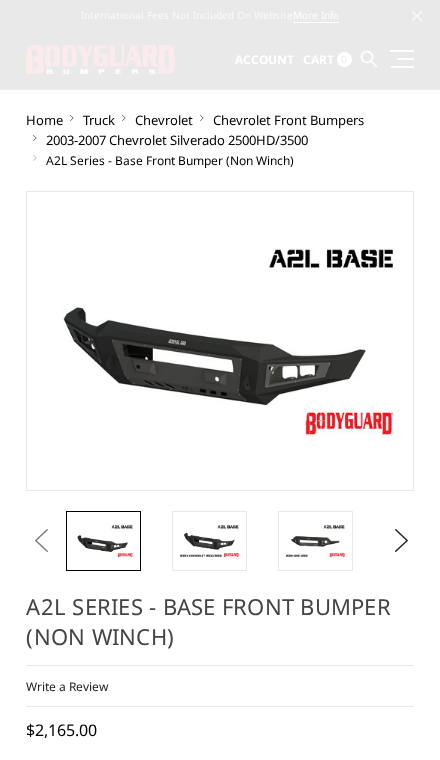 scroll, scrollTop: 0, scrollLeft: 0, axis: both 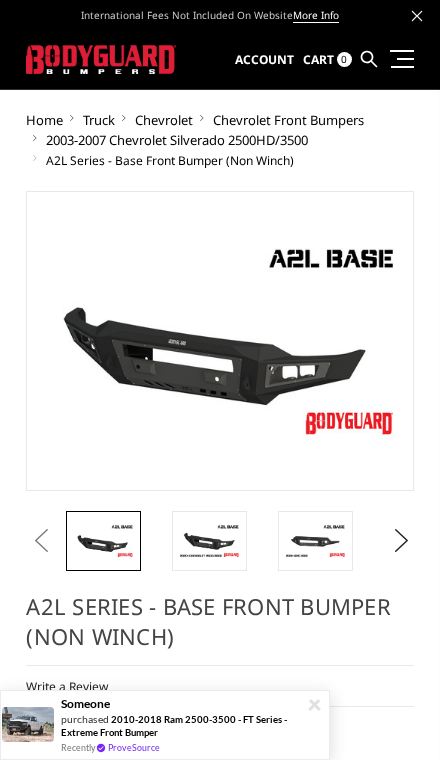 click at bounding box center [209, 540] 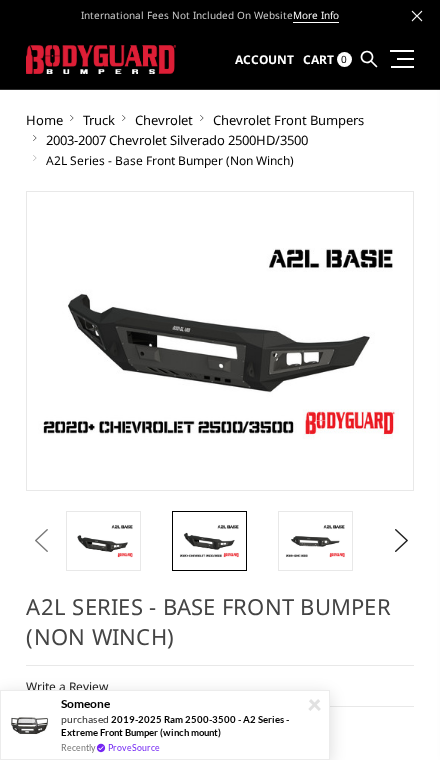click at bounding box center (315, 540) 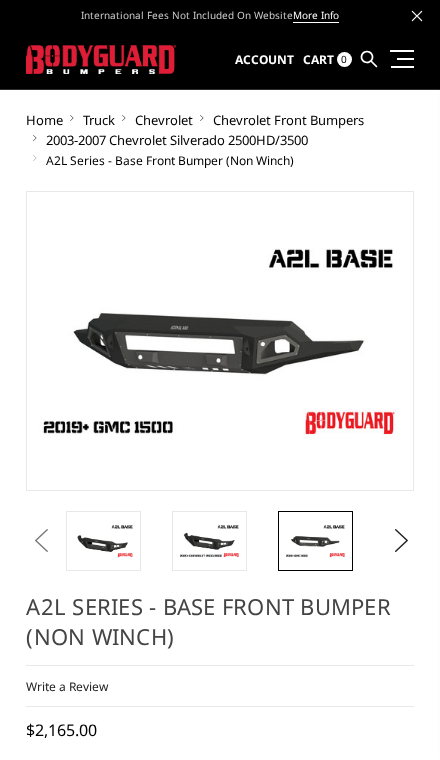 click on "Previous" at bounding box center (36, 541) 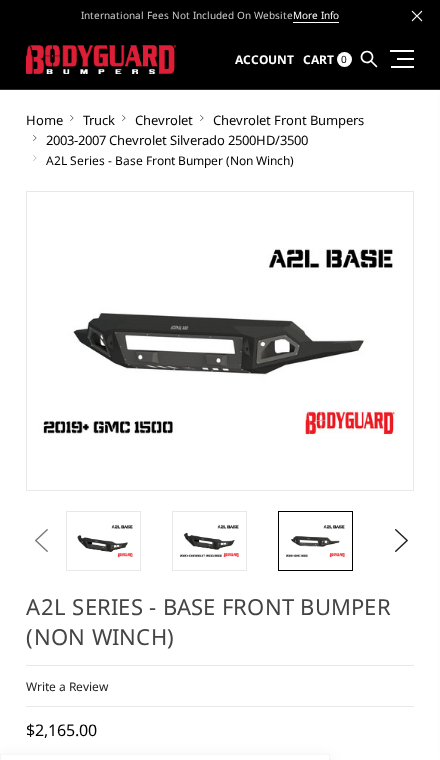 click at bounding box center [103, 540] 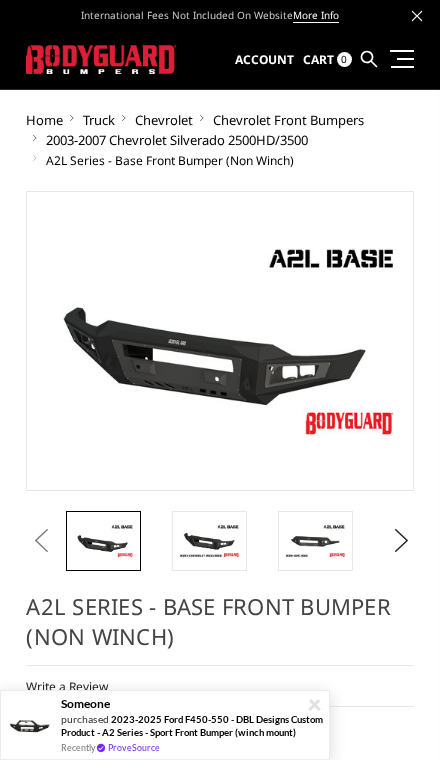 click on "2023-2025 Ford F450-550 - DBL Designs Custom Product - A2 Series - Sport Front Bumper (winch mount)" at bounding box center (192, 726) 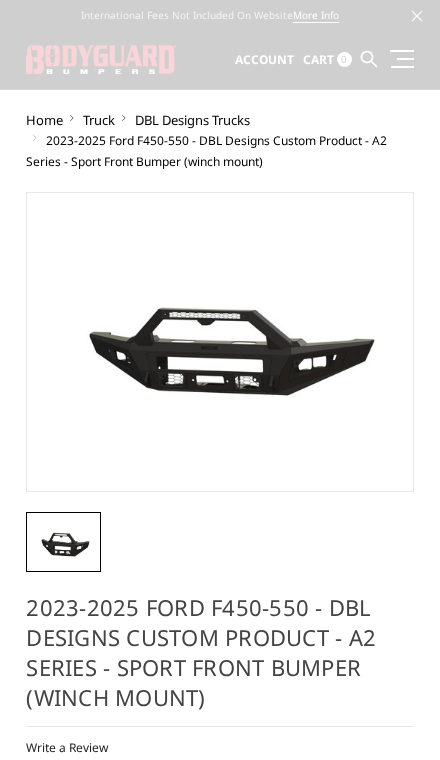 scroll, scrollTop: 0, scrollLeft: 0, axis: both 